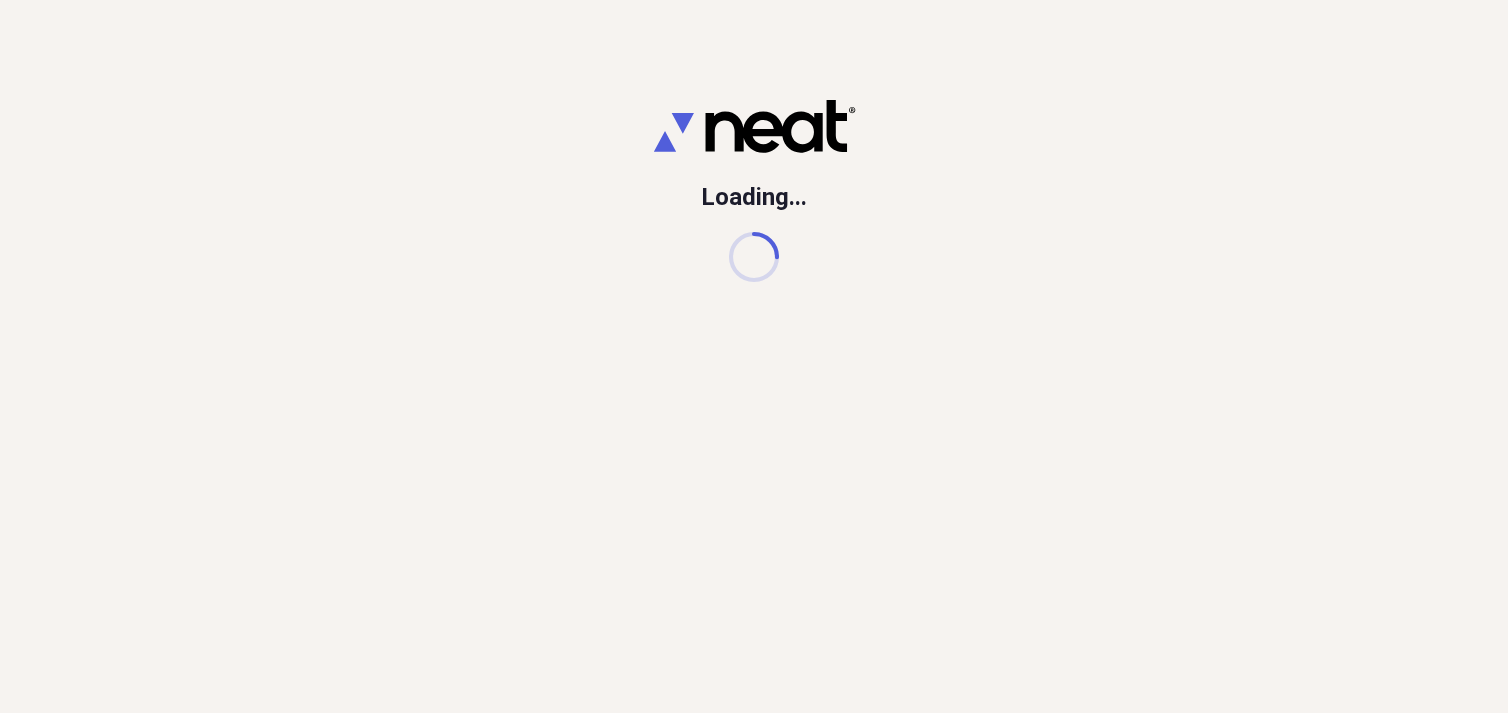 scroll, scrollTop: 0, scrollLeft: 0, axis: both 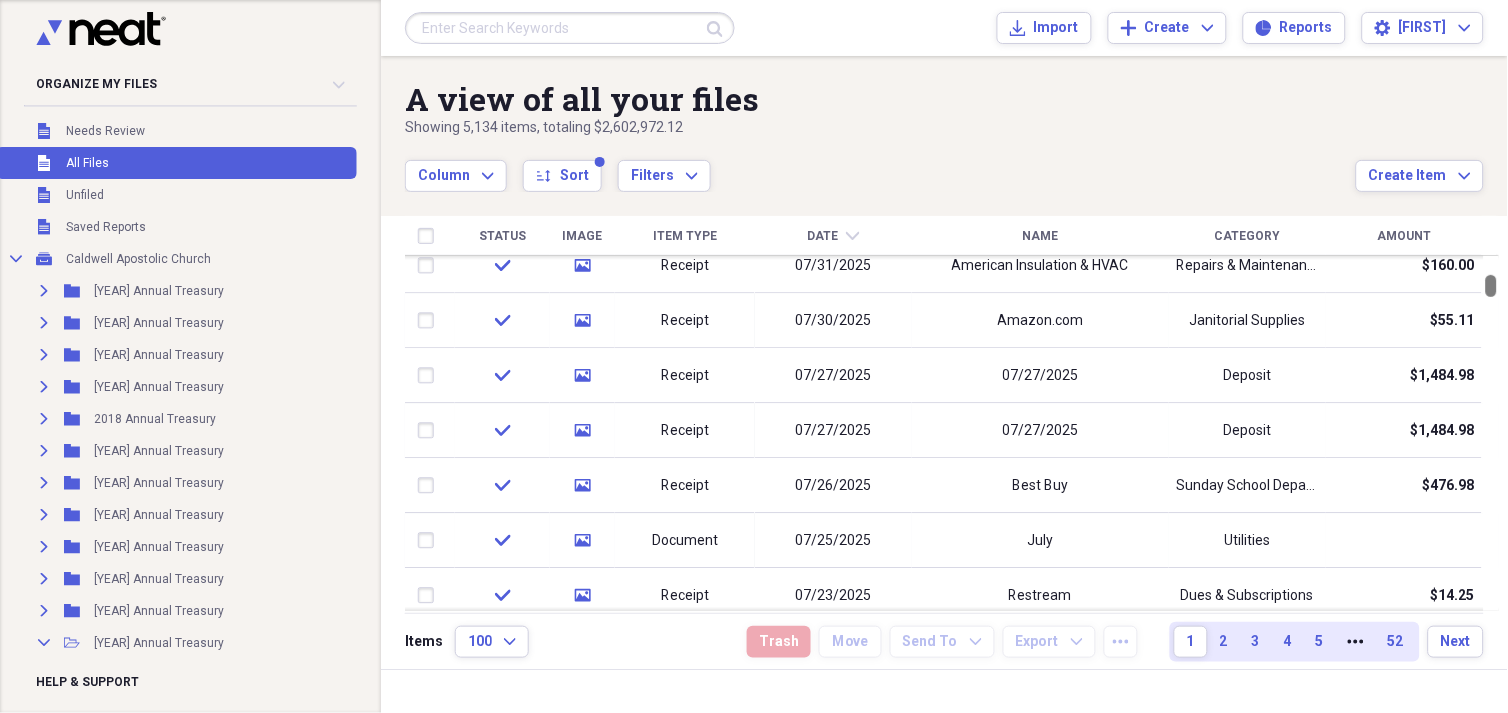 drag, startPoint x: 1493, startPoint y: 272, endPoint x: 1495, endPoint y: 287, distance: 15.132746 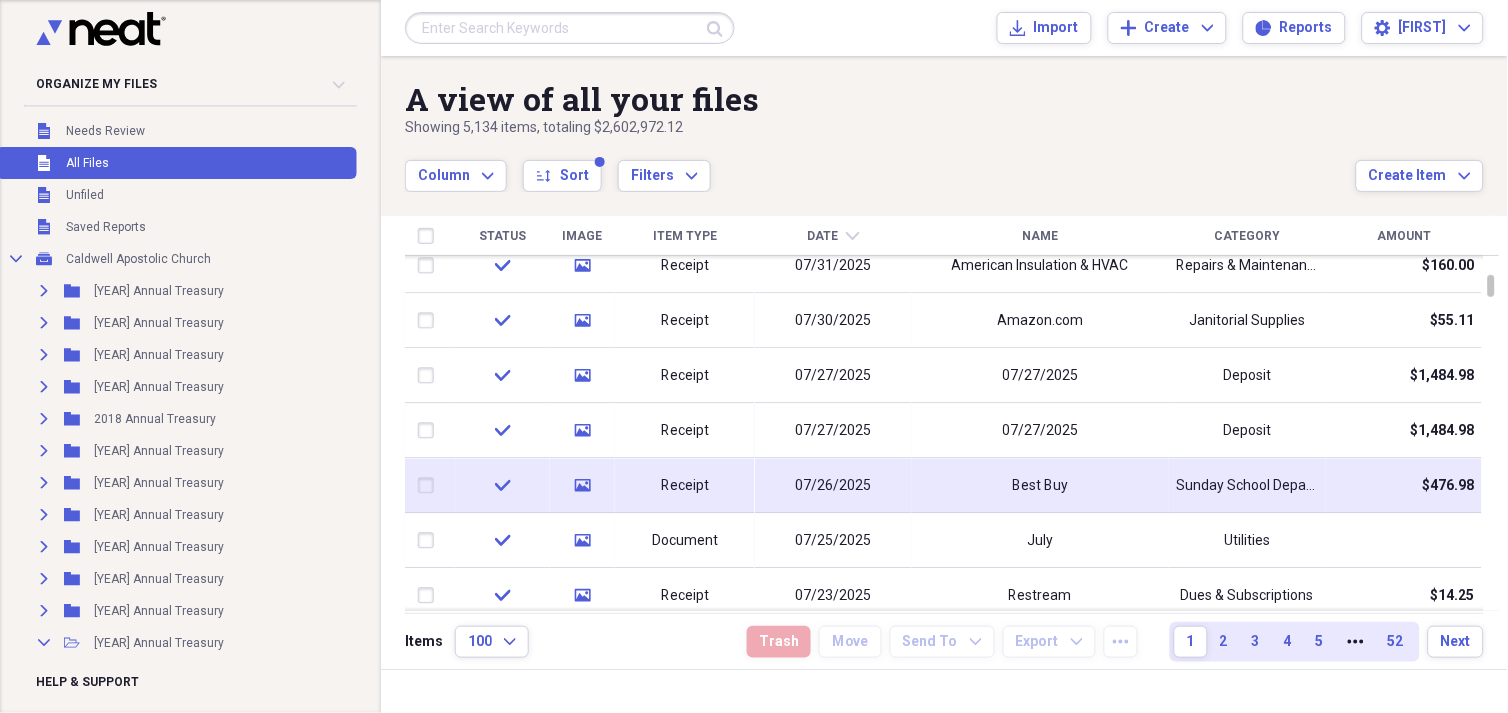 click on "Sunday School Department" at bounding box center (1247, 486) 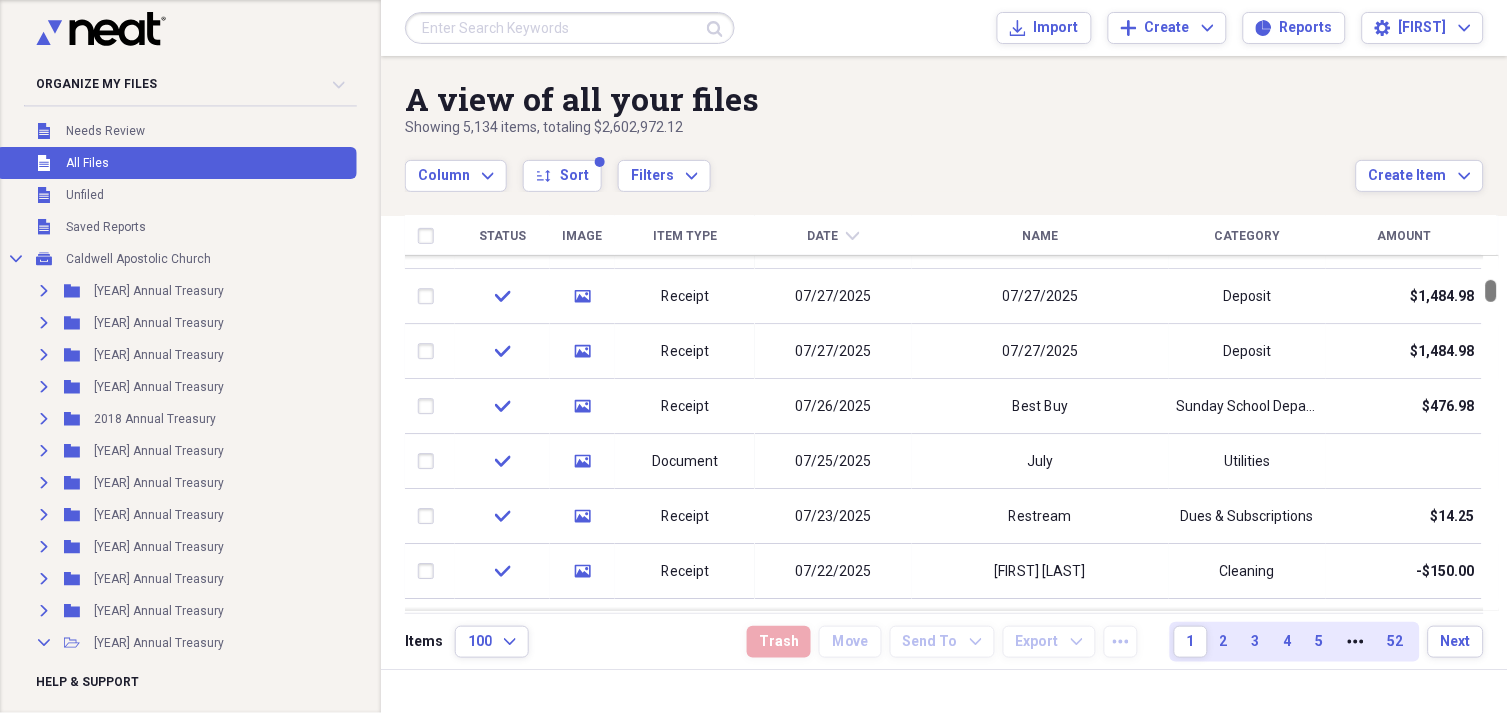 drag, startPoint x: 1503, startPoint y: 265, endPoint x: 1507, endPoint y: 285, distance: 20.396078 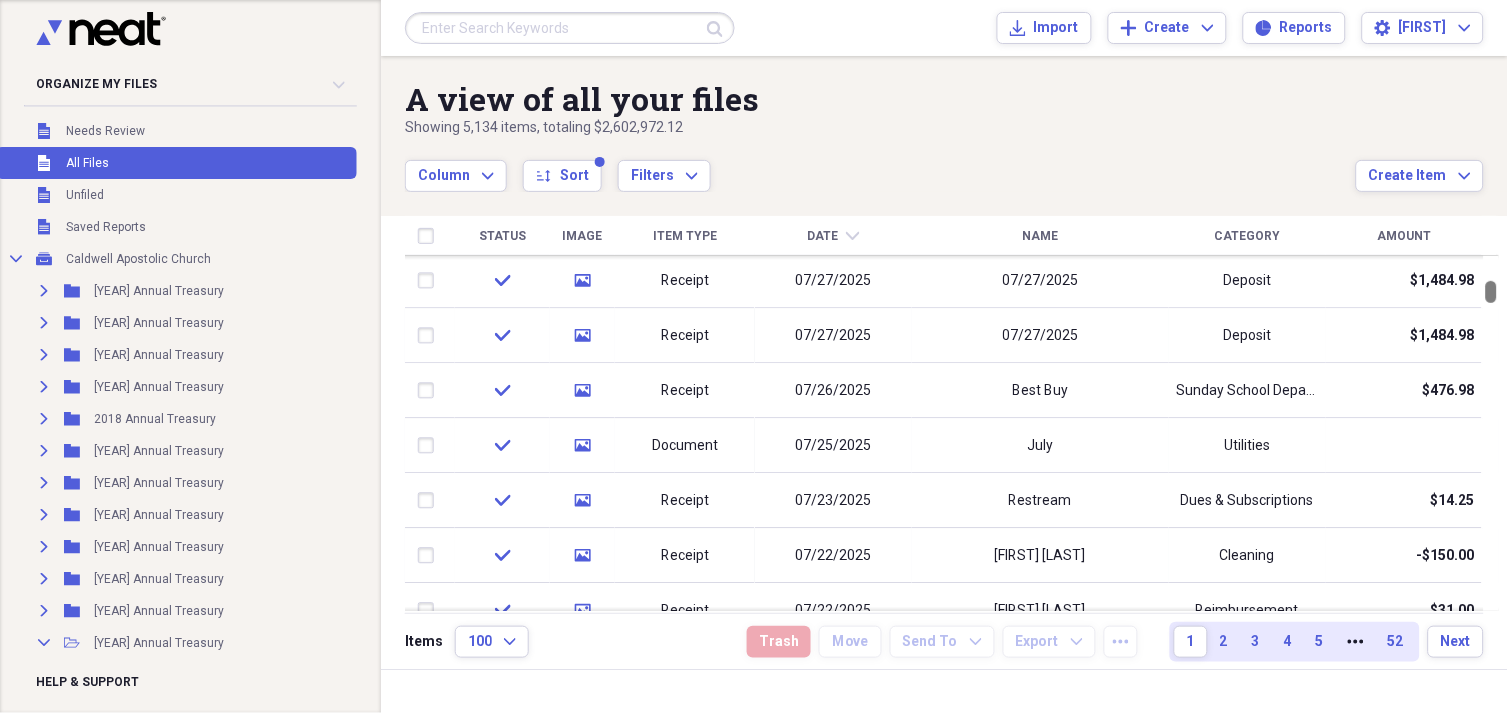 drag, startPoint x: 1498, startPoint y: 290, endPoint x: 1505, endPoint y: 276, distance: 15.652476 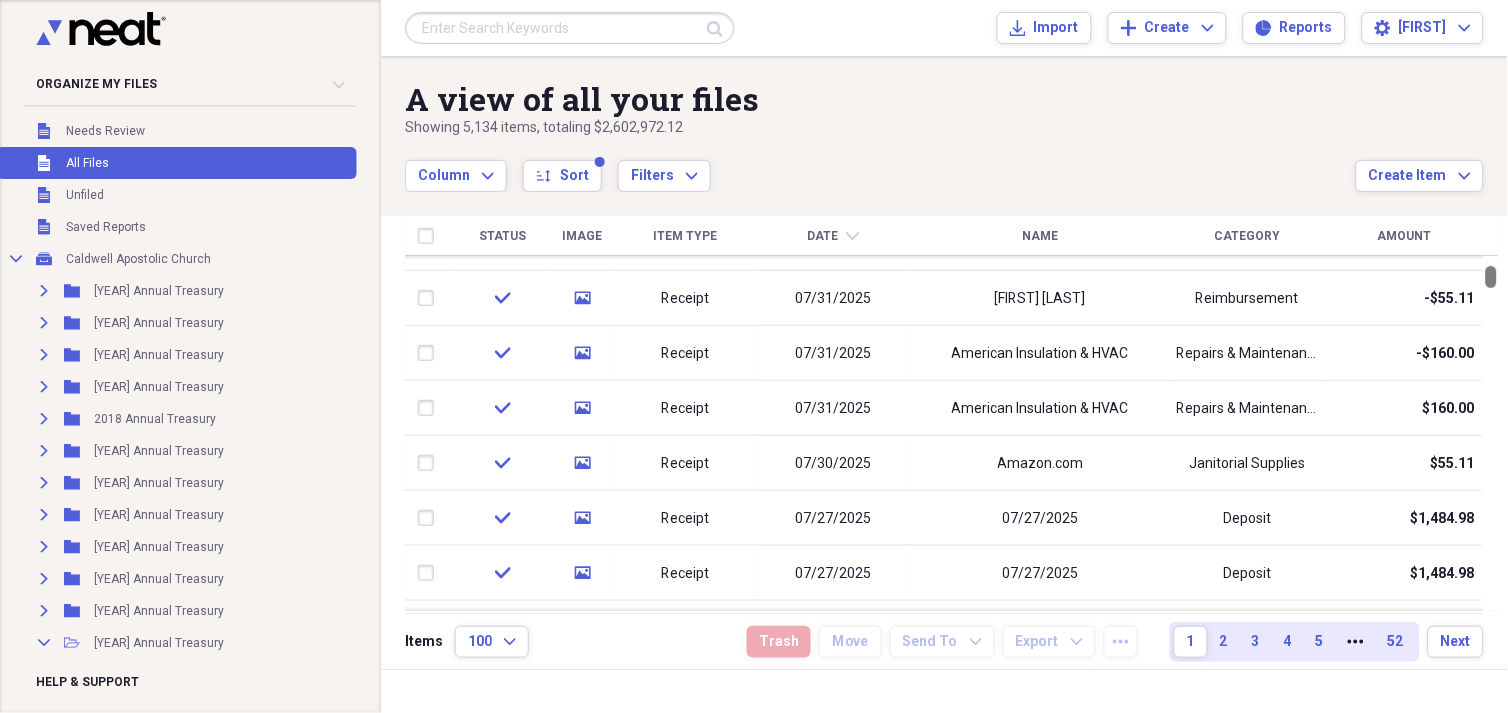 click at bounding box center (1491, 433) 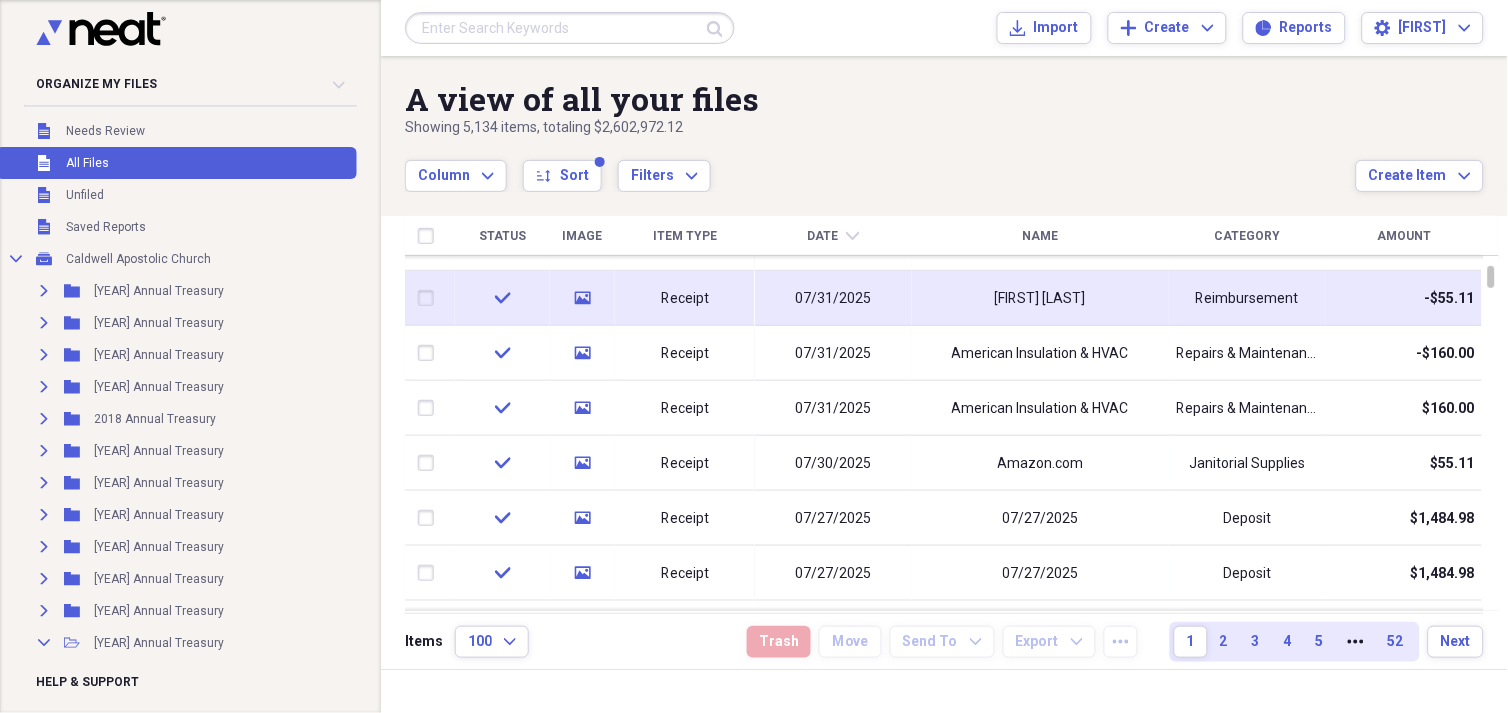 click on "-$55.11" at bounding box center [1404, 298] 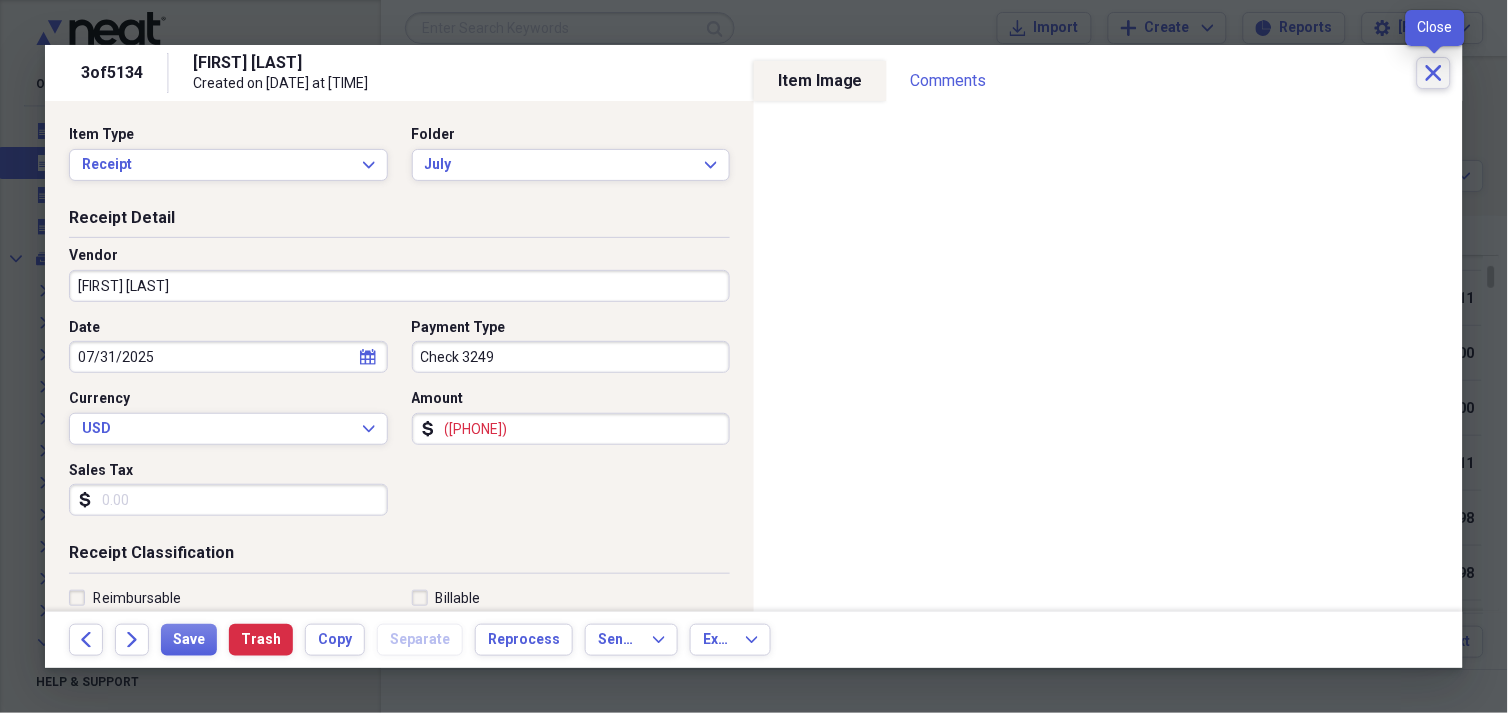 click on "Close" 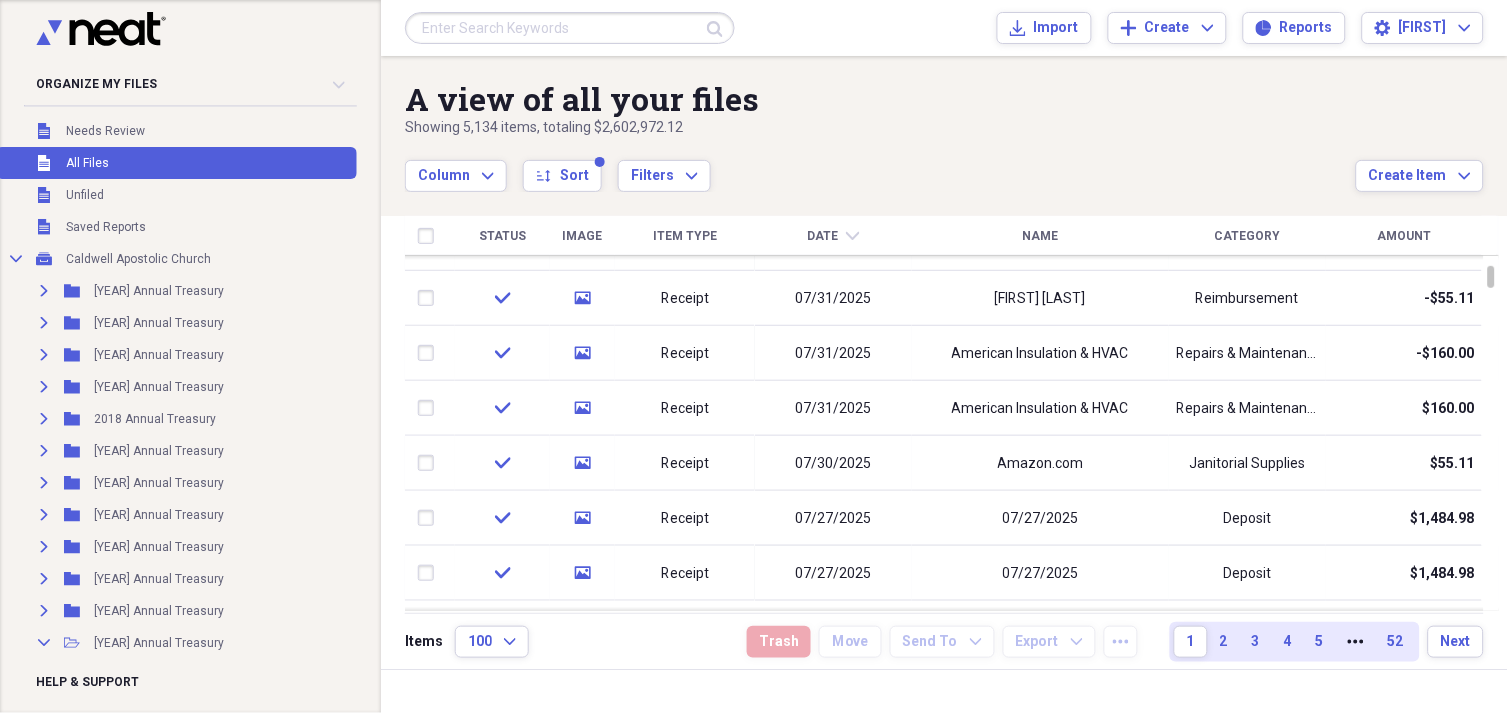 click on "A view of all your files Showing 5,134 items , totaling $2,602,972.12 Column Expand sort Sort Filters  Expand Create Item Expand" at bounding box center [944, 124] 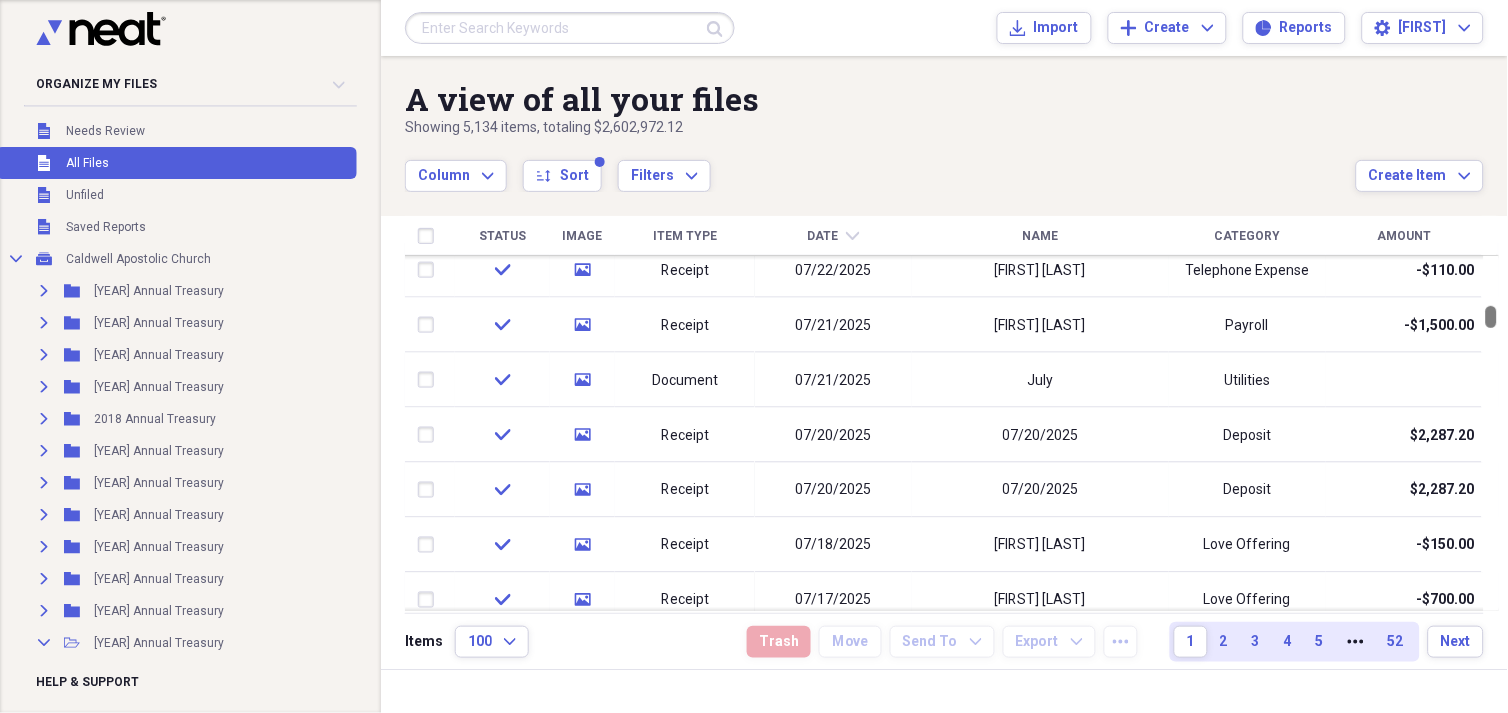 drag, startPoint x: 1498, startPoint y: 281, endPoint x: 1504, endPoint y: 321, distance: 40.4475 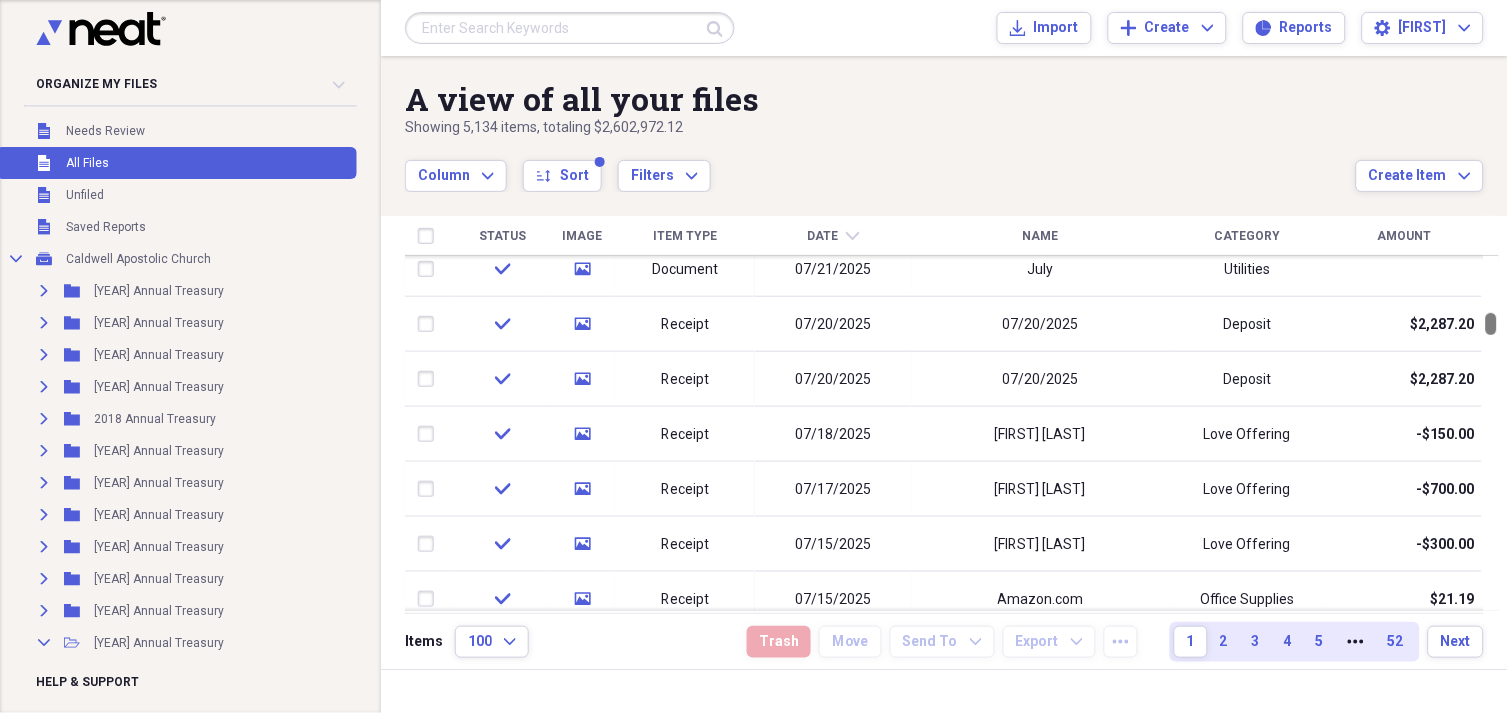 click at bounding box center (1491, 324) 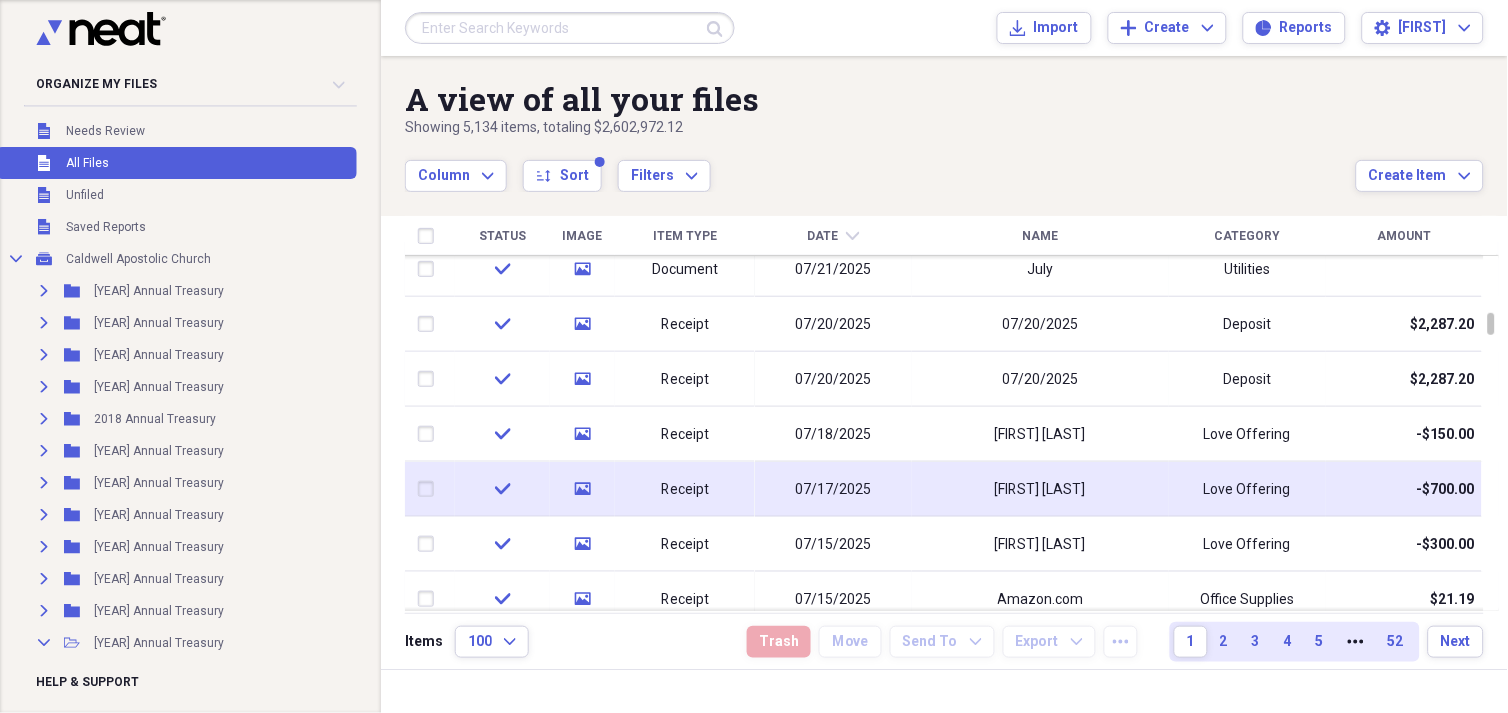 click on "[FIRST] [LAST]" at bounding box center [1040, 490] 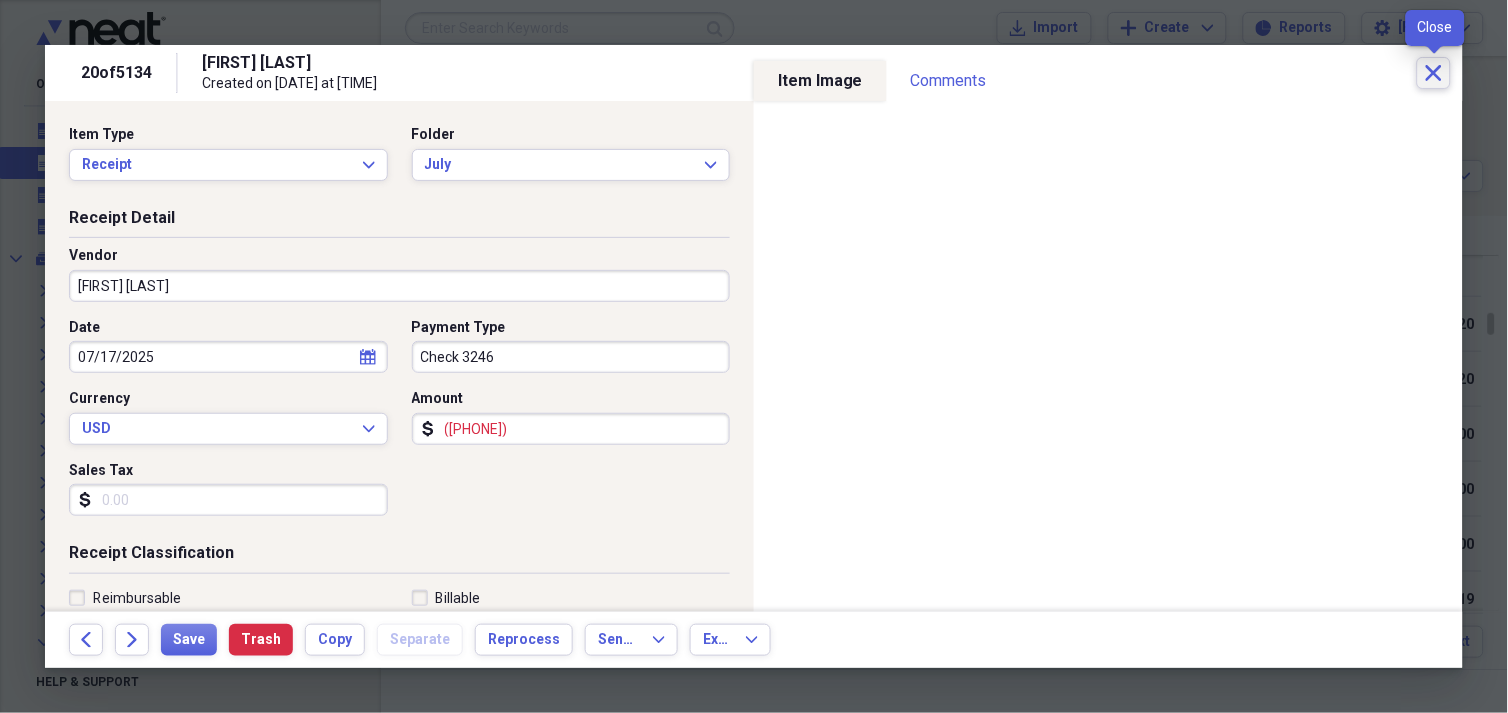 click 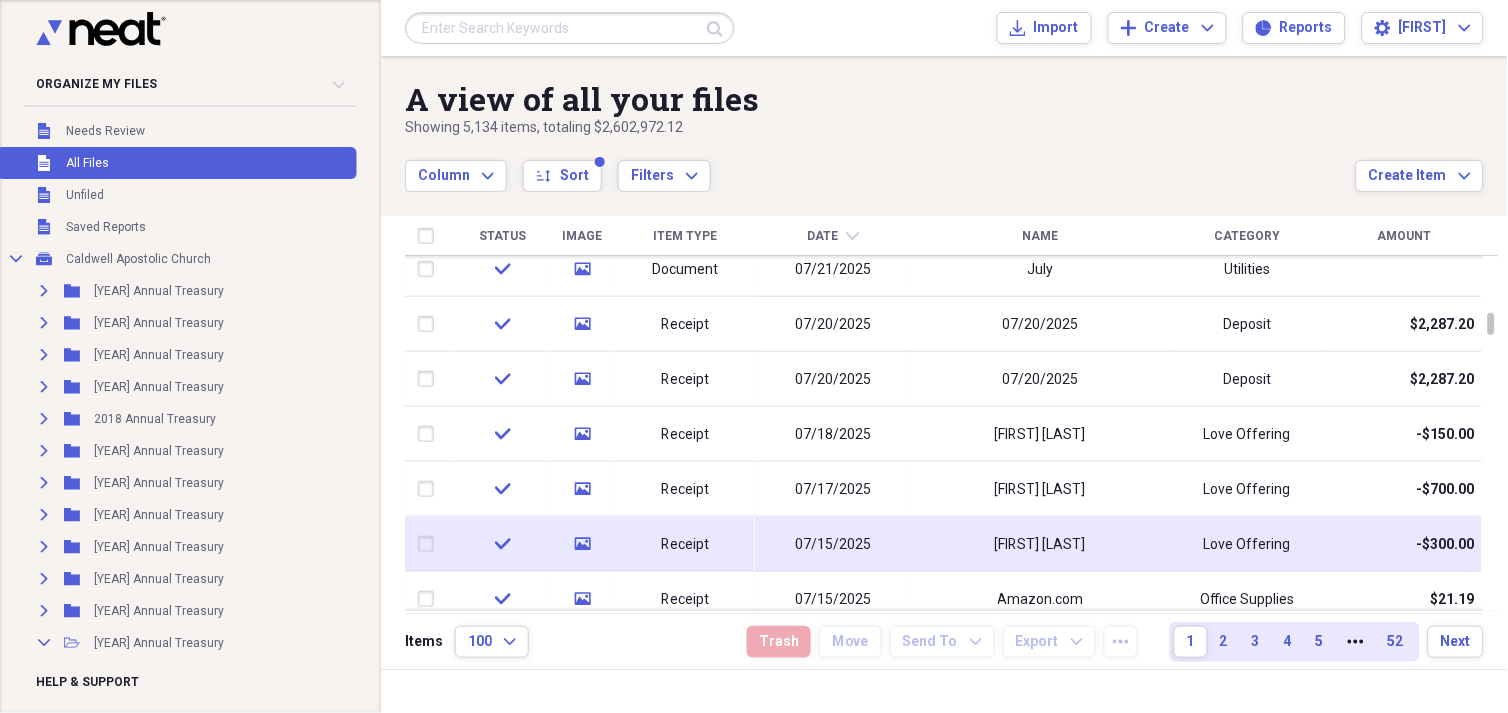 click on "-$300.00" at bounding box center (1404, 544) 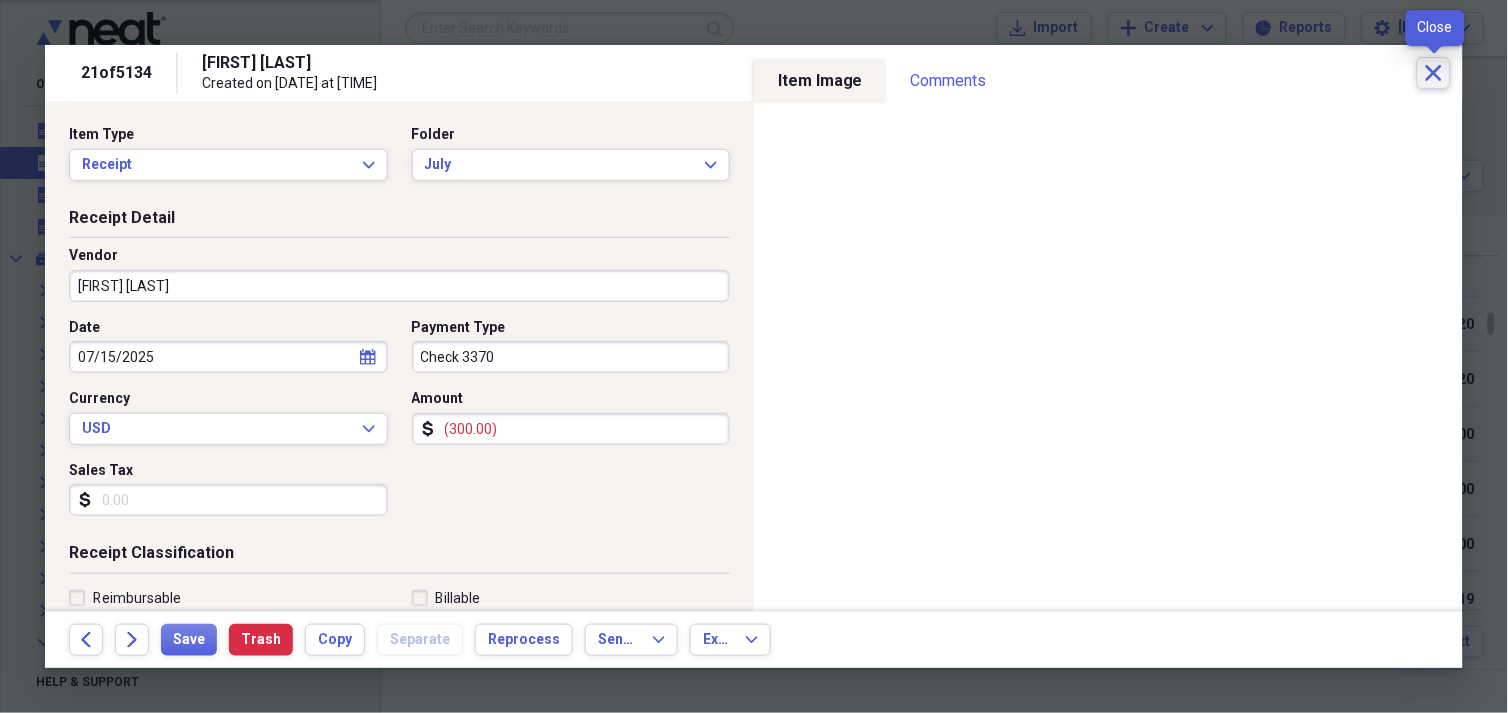 click on "Close" 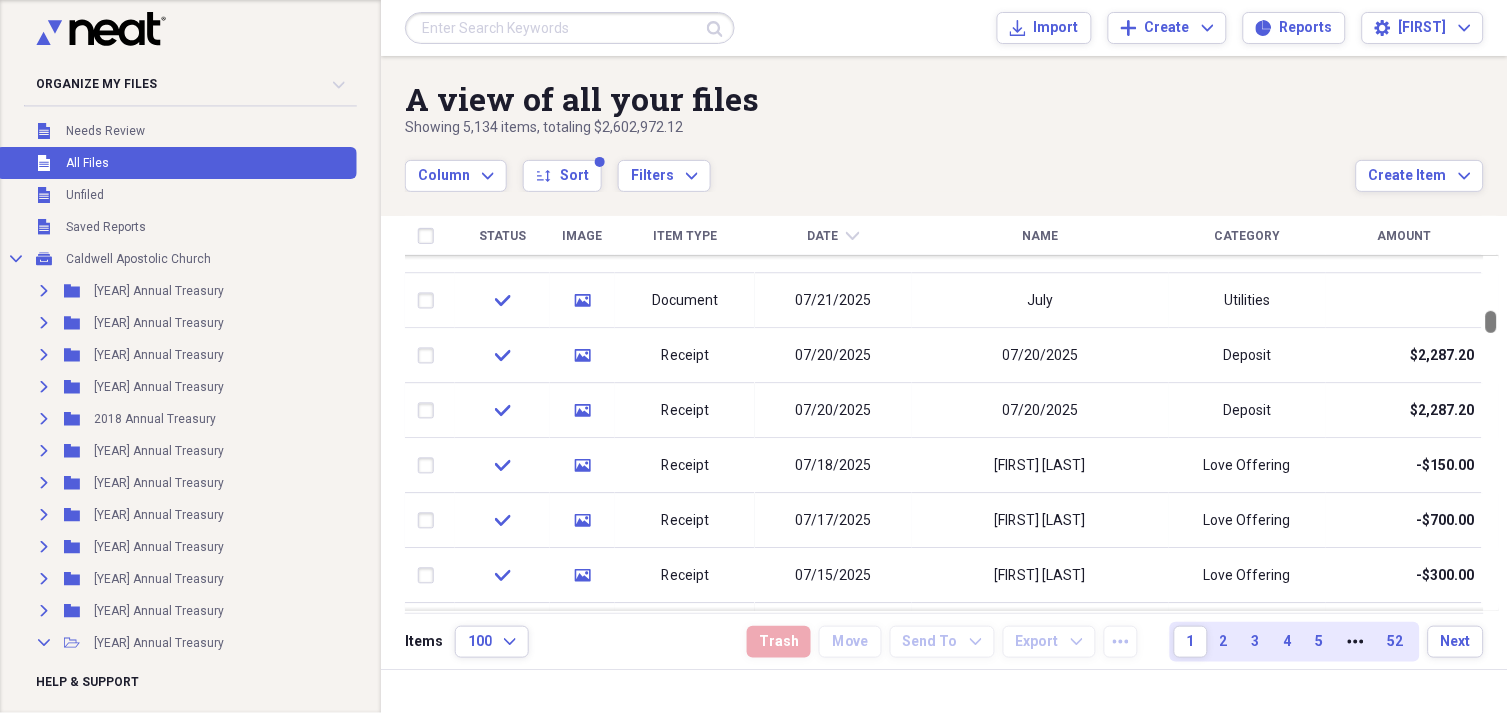 drag, startPoint x: 1493, startPoint y: 307, endPoint x: 1495, endPoint y: 321, distance: 14.142136 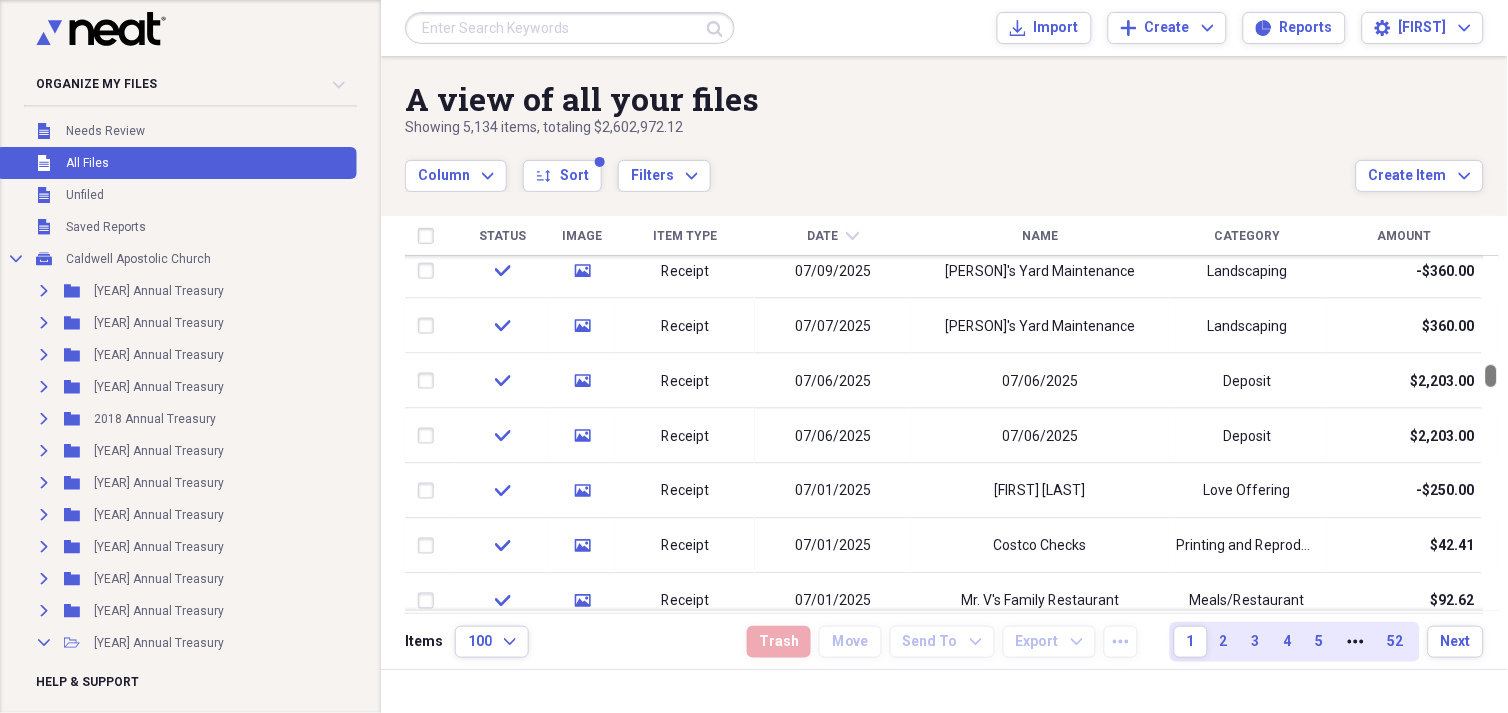 drag, startPoint x: 1495, startPoint y: 321, endPoint x: 1500, endPoint y: 375, distance: 54.230988 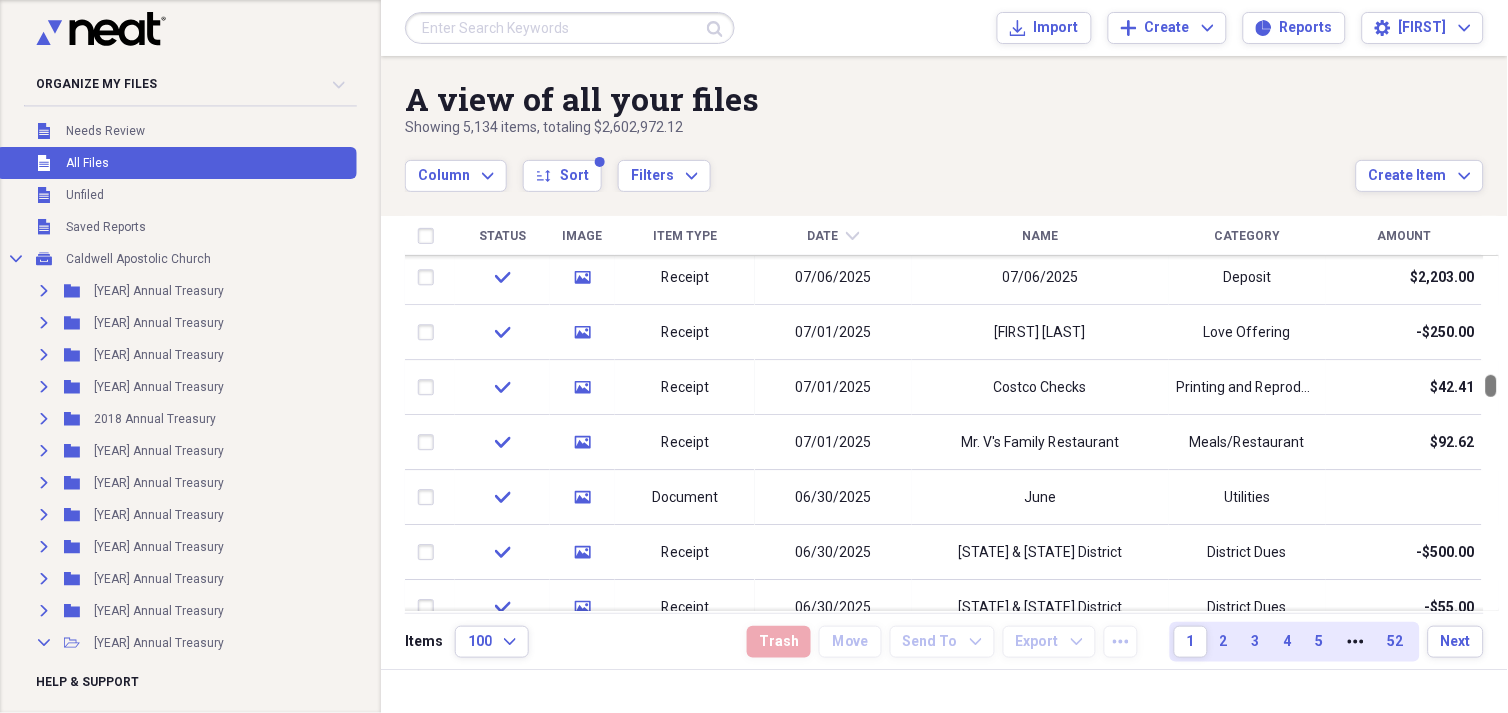 drag, startPoint x: 1500, startPoint y: 375, endPoint x: 1497, endPoint y: 385, distance: 10.440307 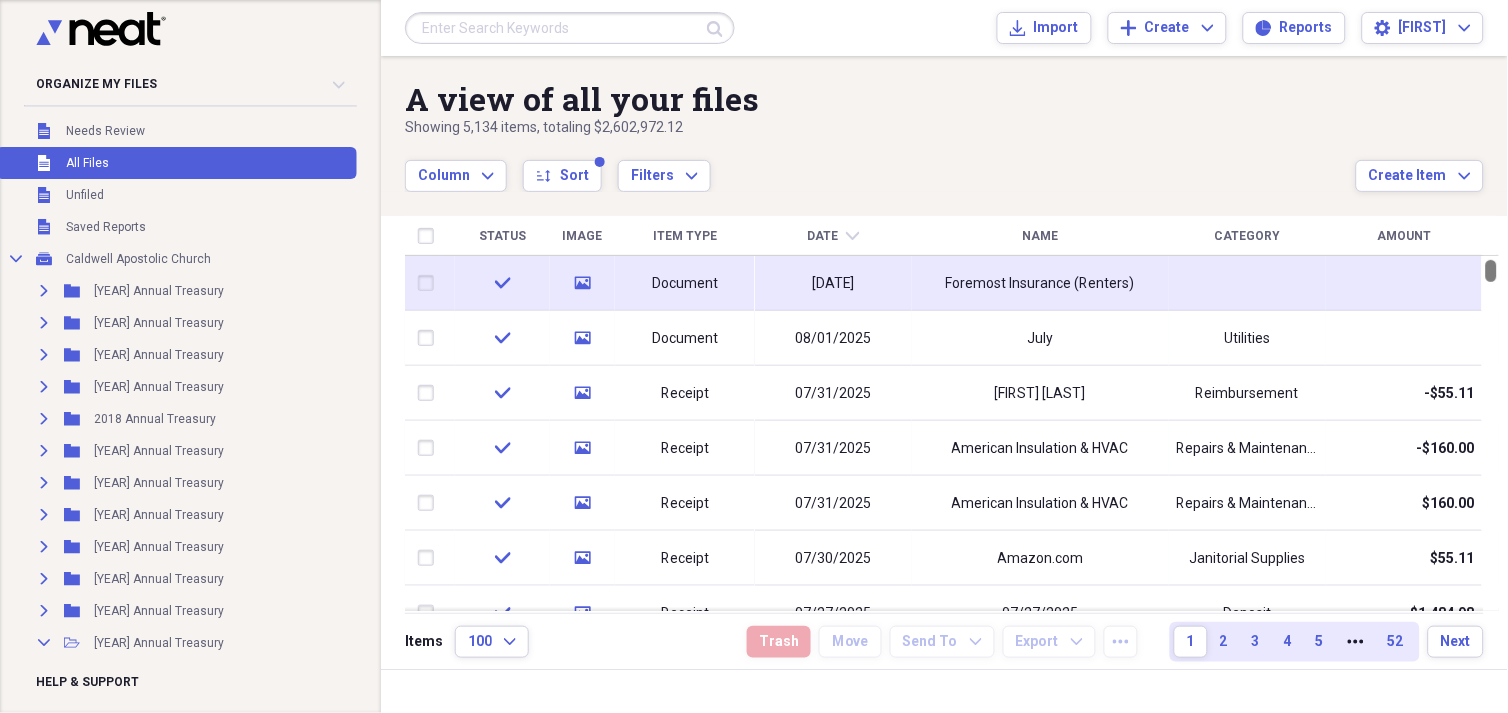 drag, startPoint x: 1494, startPoint y: 388, endPoint x: 1461, endPoint y: 258, distance: 134.12308 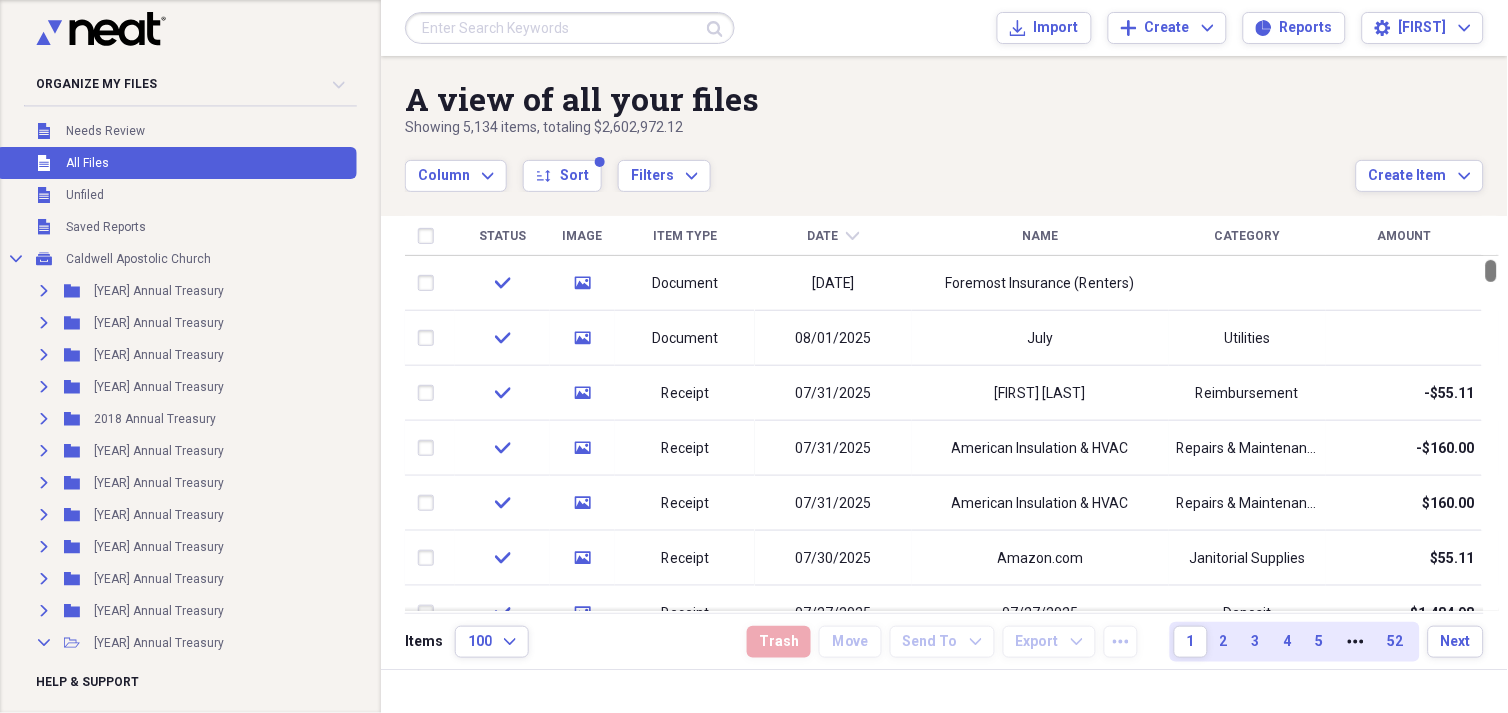 drag, startPoint x: 1503, startPoint y: 270, endPoint x: 1503, endPoint y: 252, distance: 18 